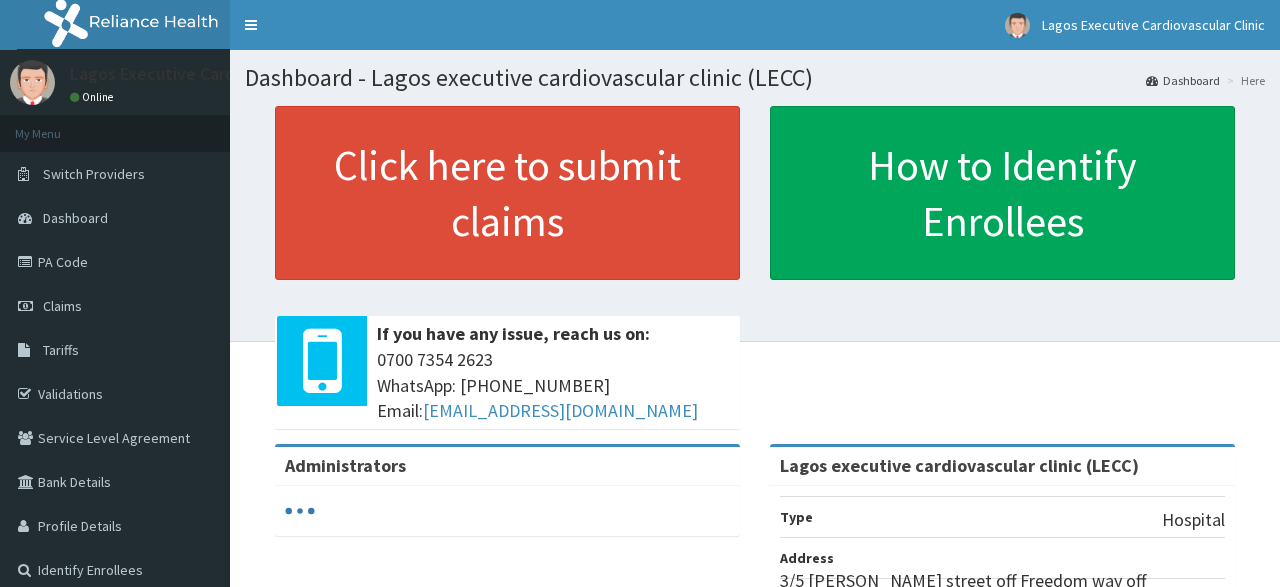 scroll, scrollTop: 0, scrollLeft: 0, axis: both 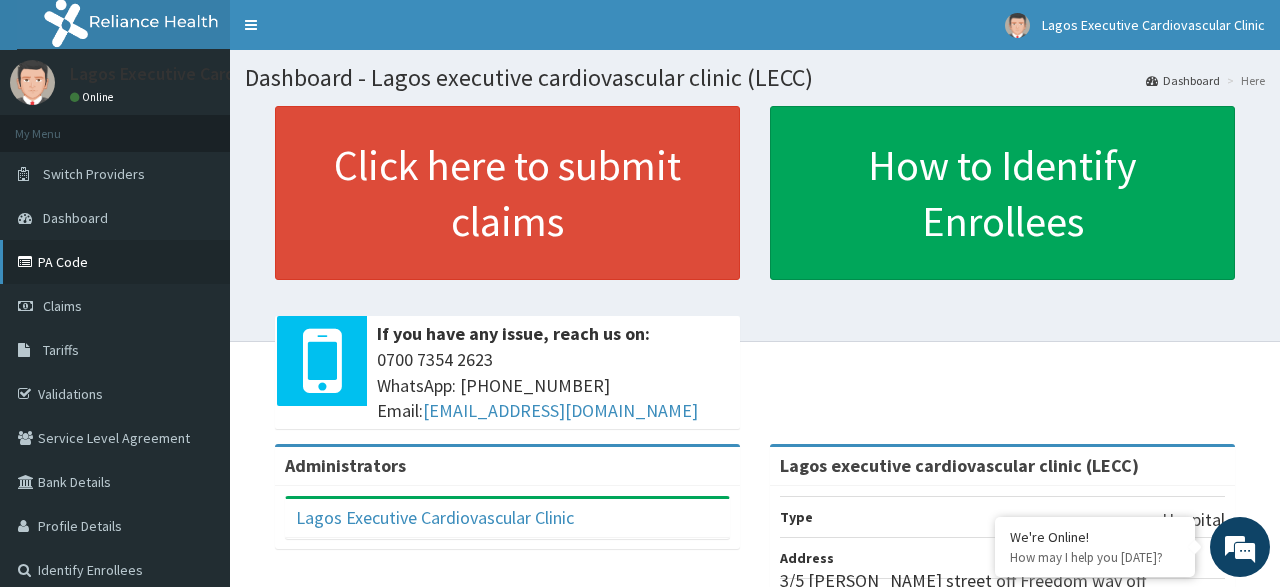 click on "PA Code" at bounding box center (115, 262) 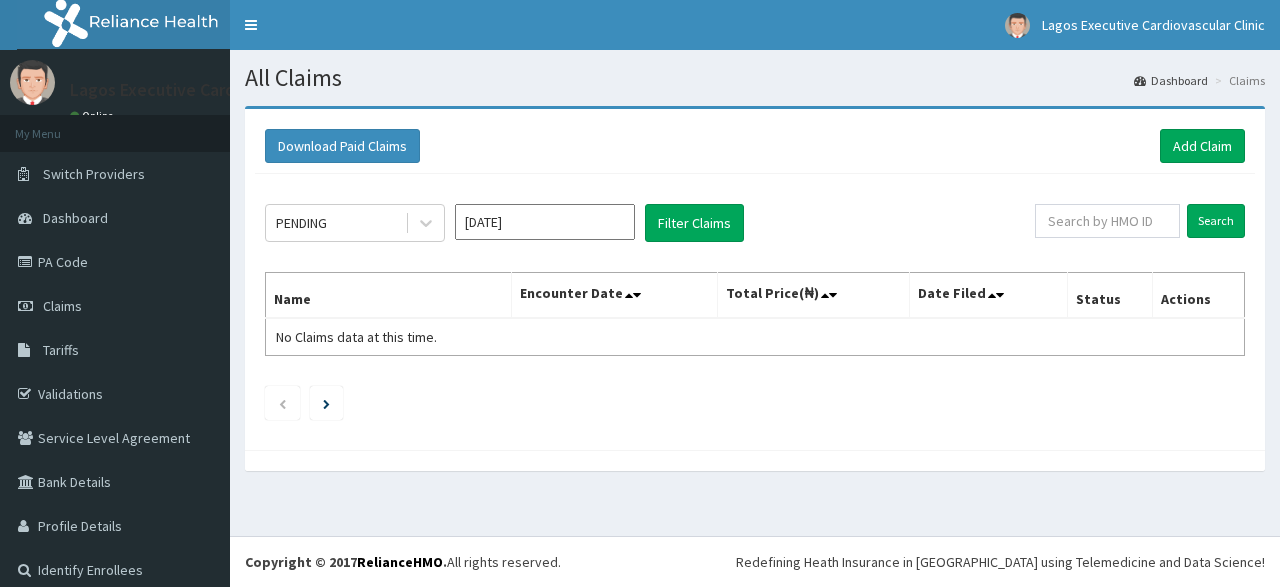 scroll, scrollTop: 0, scrollLeft: 0, axis: both 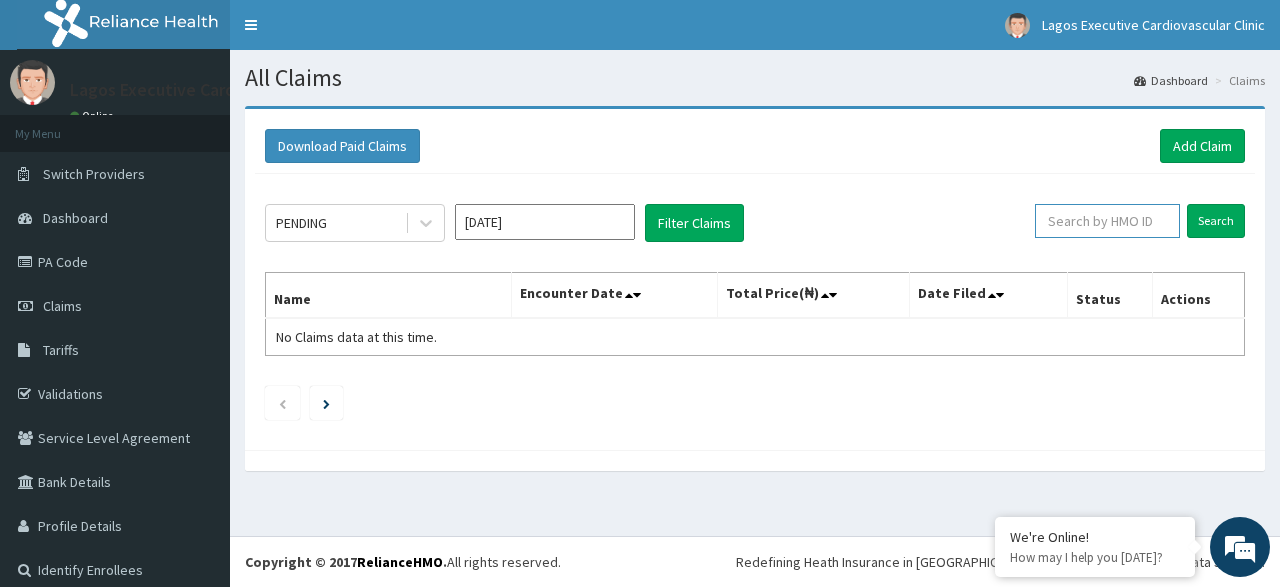 click at bounding box center (1107, 221) 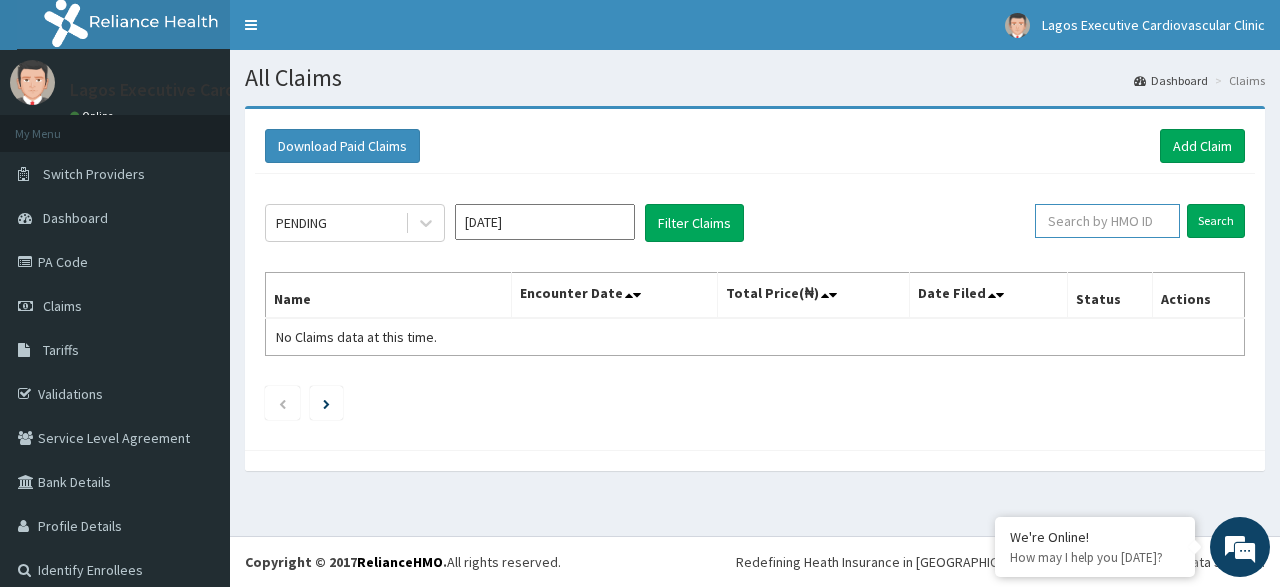 paste on "CMN/10001/A" 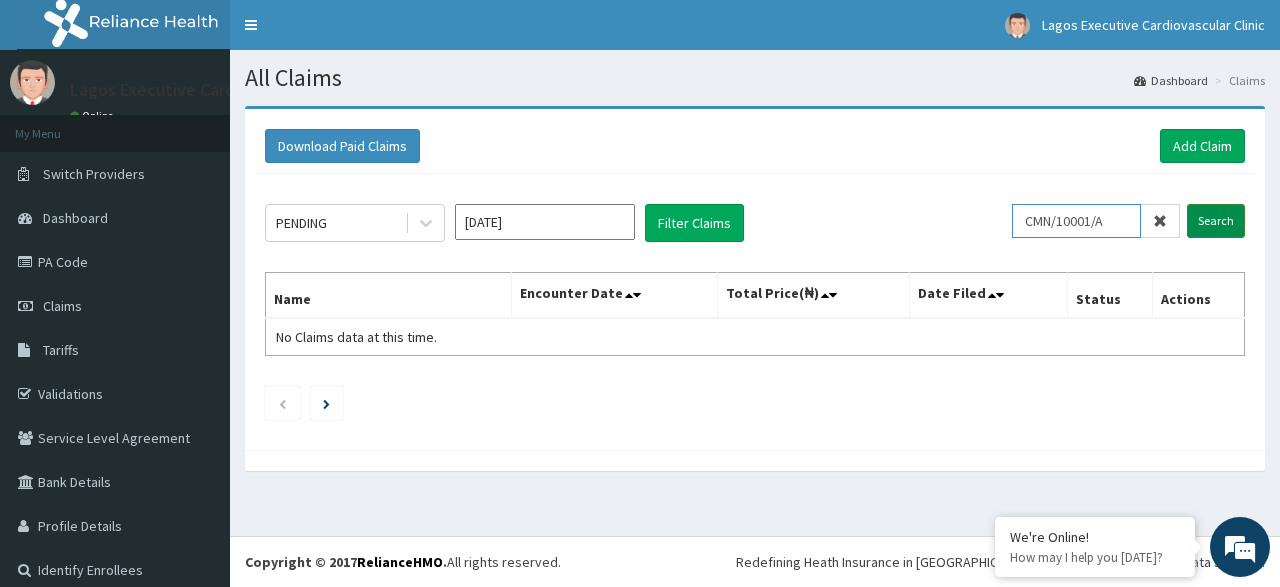 type on "CMN/10001/A" 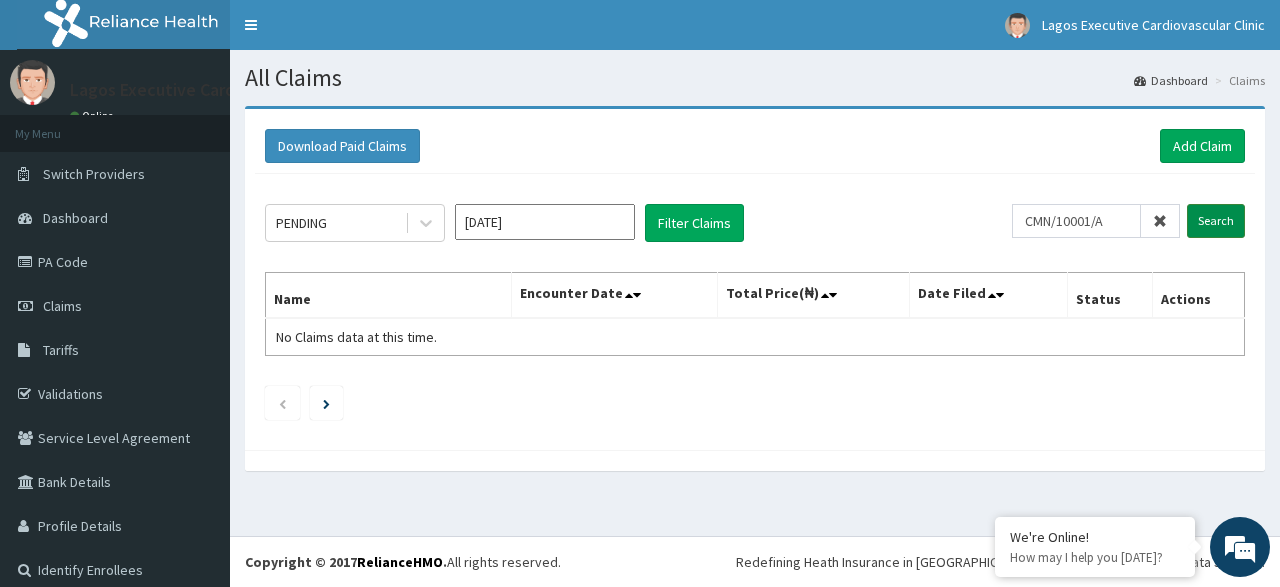 click on "Search" at bounding box center (1216, 221) 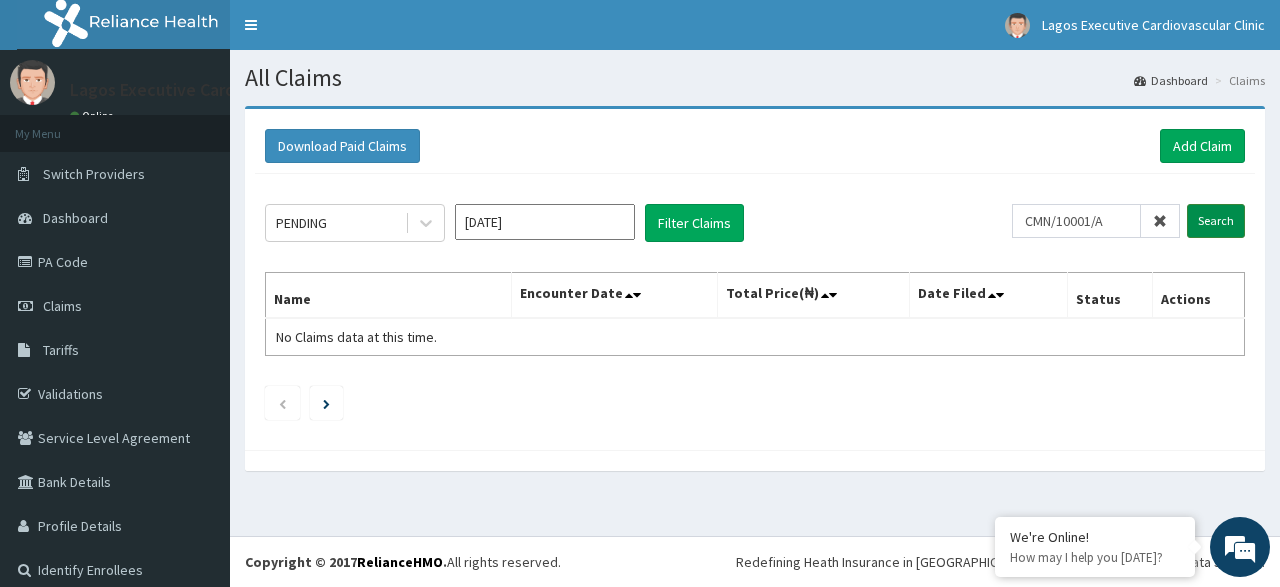 scroll, scrollTop: 0, scrollLeft: 0, axis: both 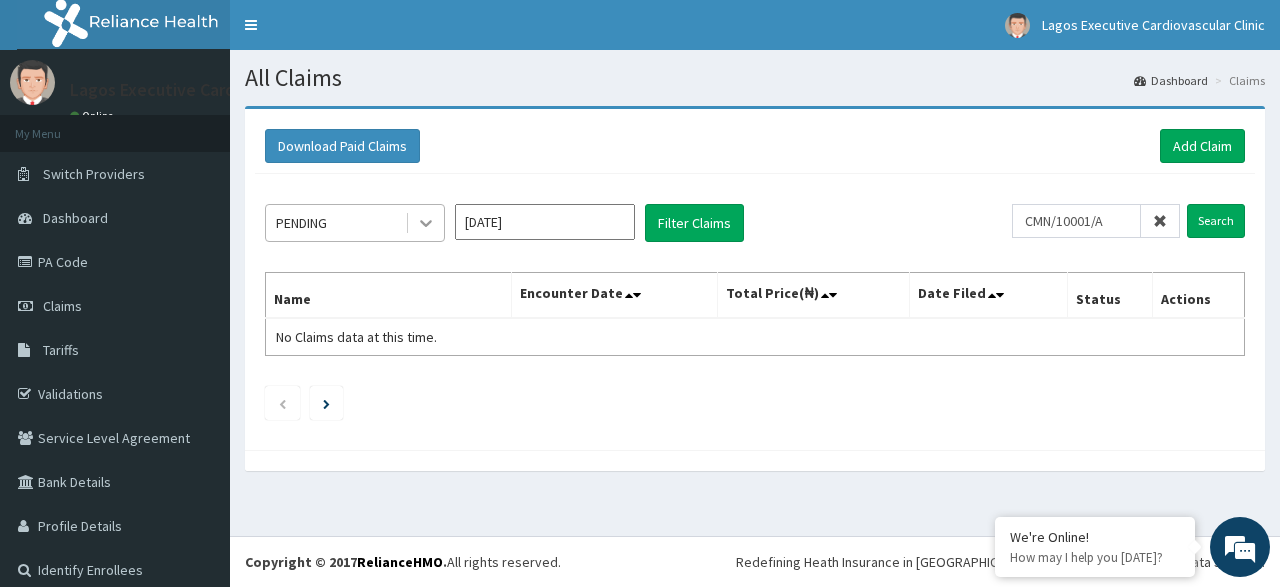 click at bounding box center (426, 223) 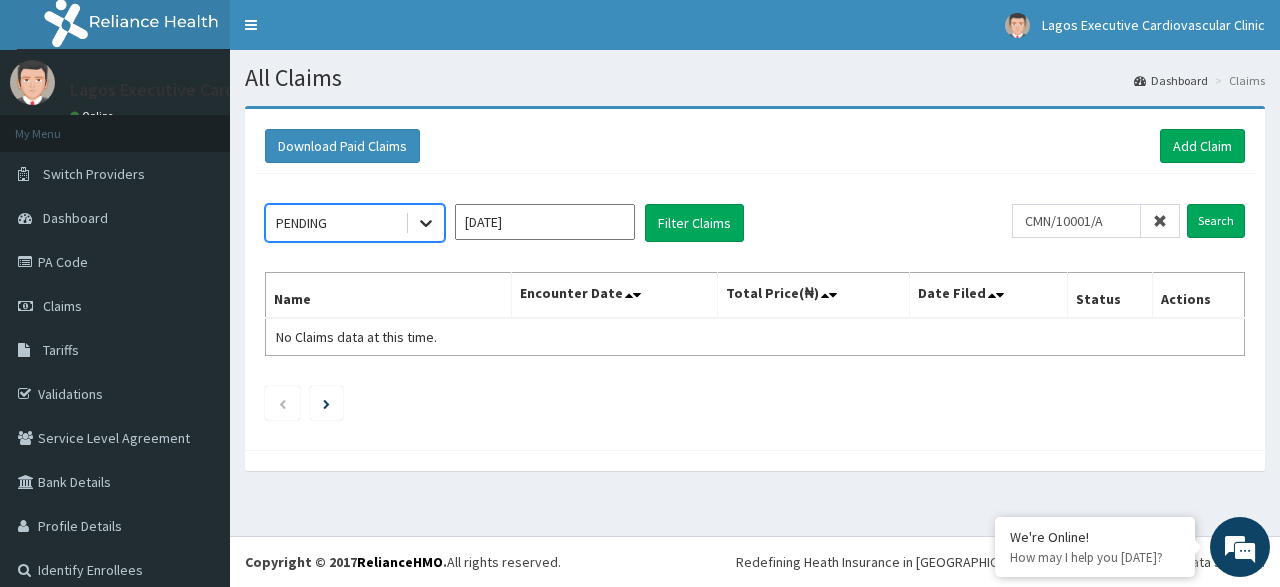 click at bounding box center [426, 223] 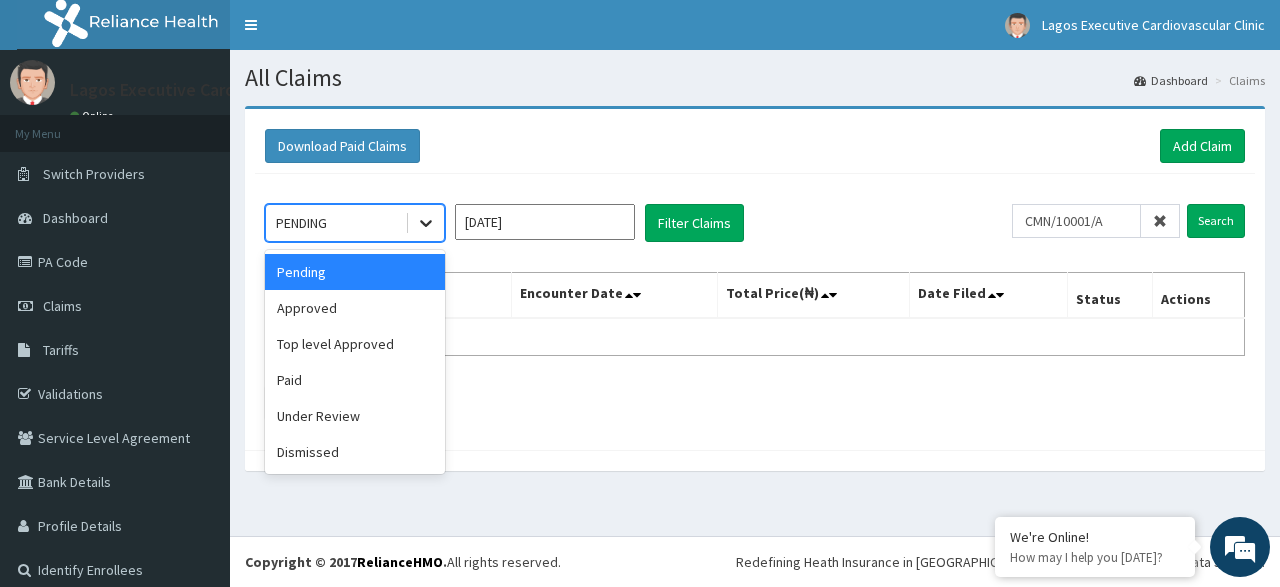 click at bounding box center [426, 223] 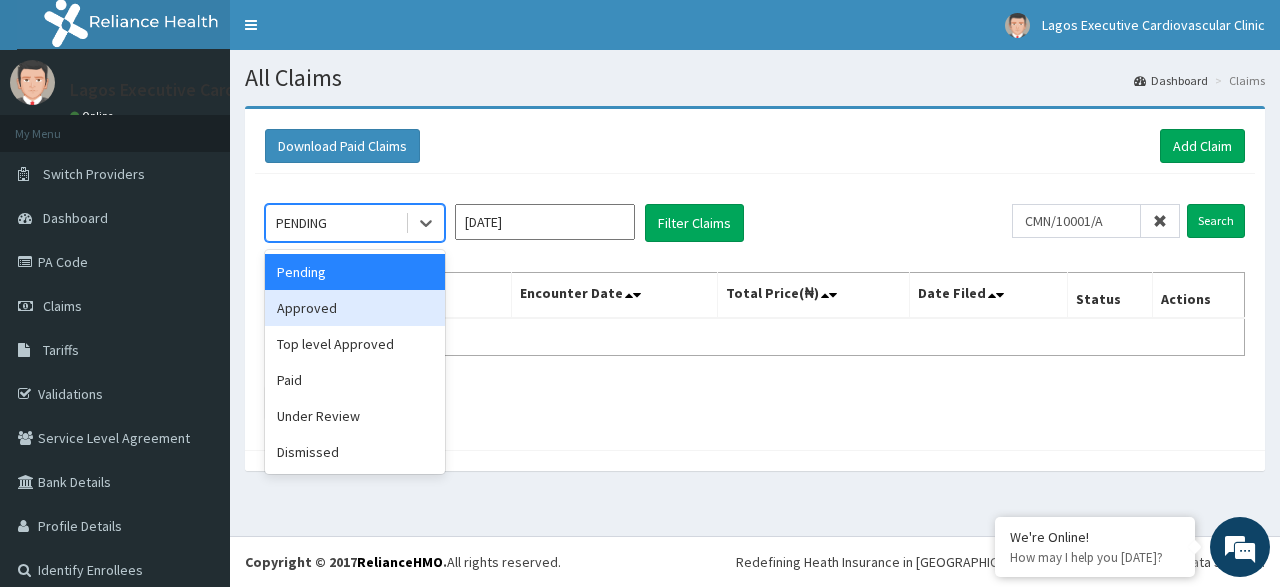 click on "Approved" at bounding box center [355, 308] 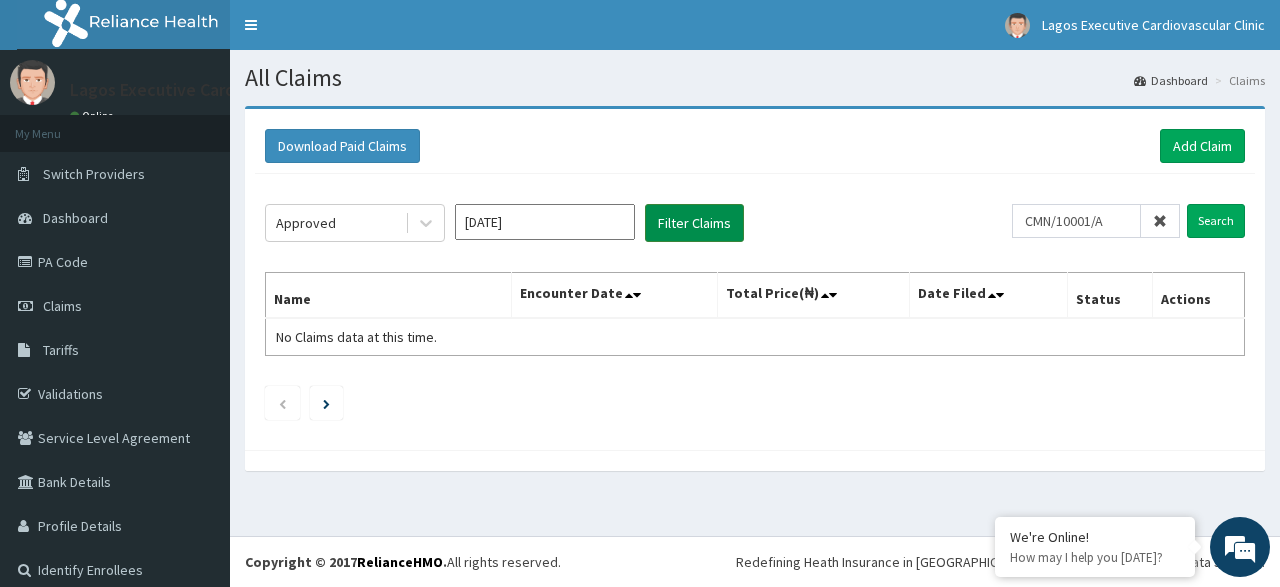 click on "Filter Claims" at bounding box center [694, 223] 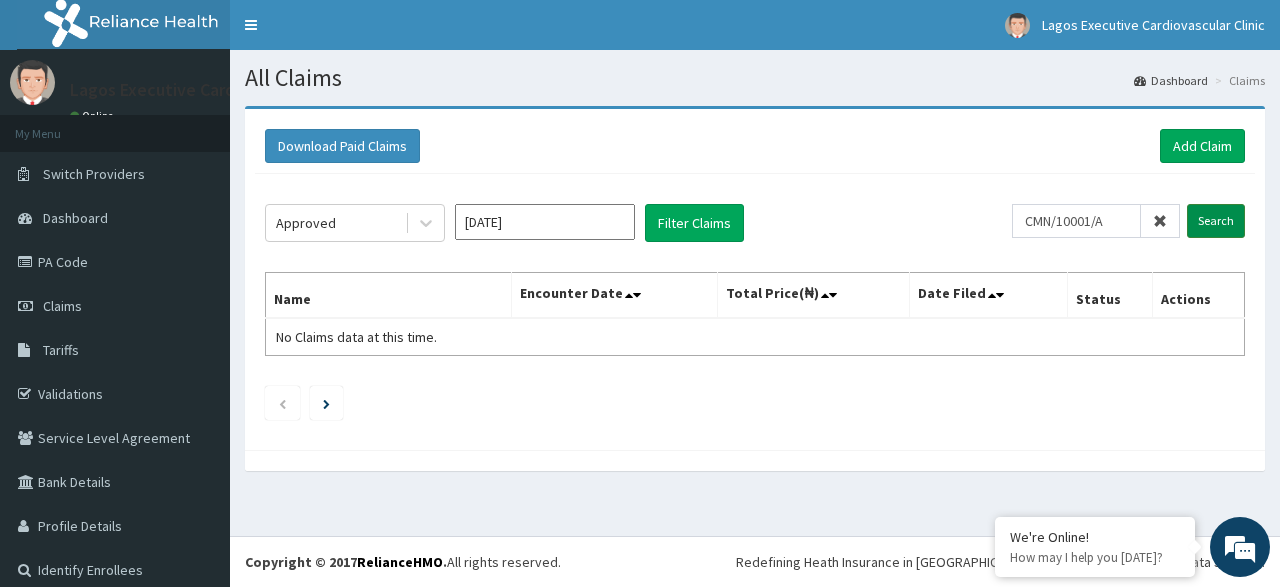 click on "Search" at bounding box center [1216, 221] 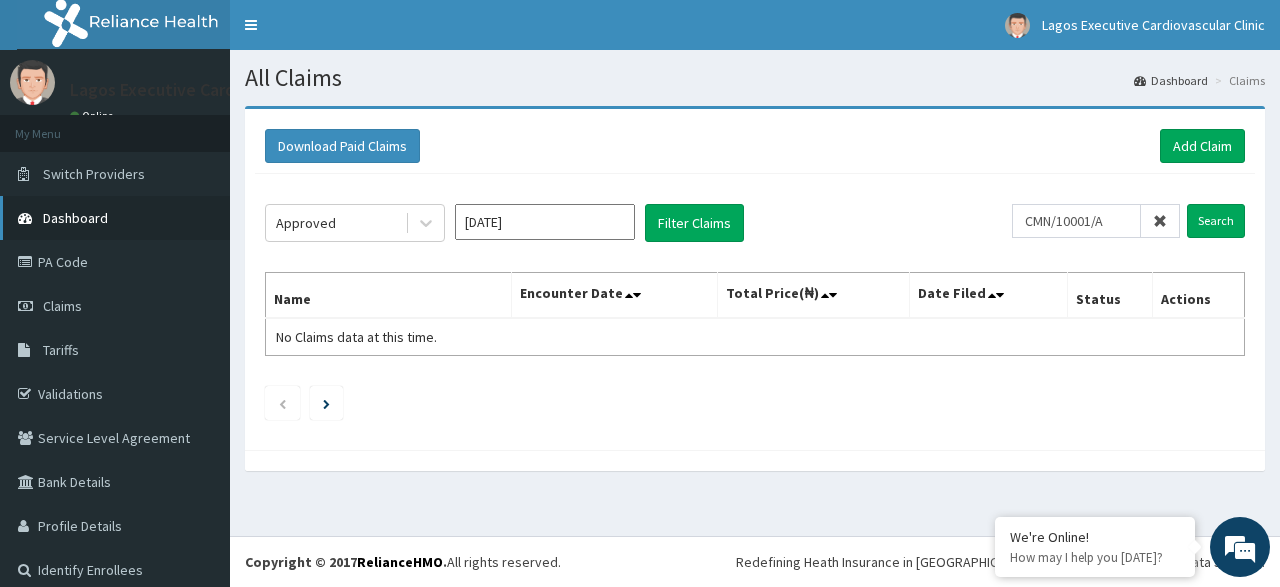 click on "Dashboard" at bounding box center [75, 218] 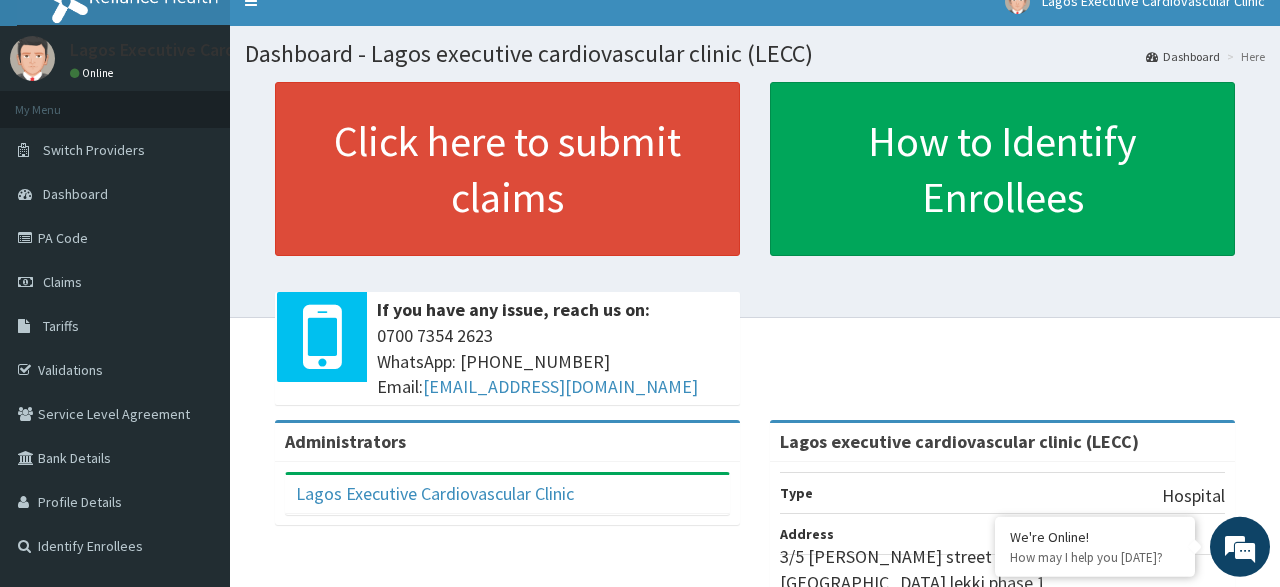 scroll, scrollTop: 0, scrollLeft: 0, axis: both 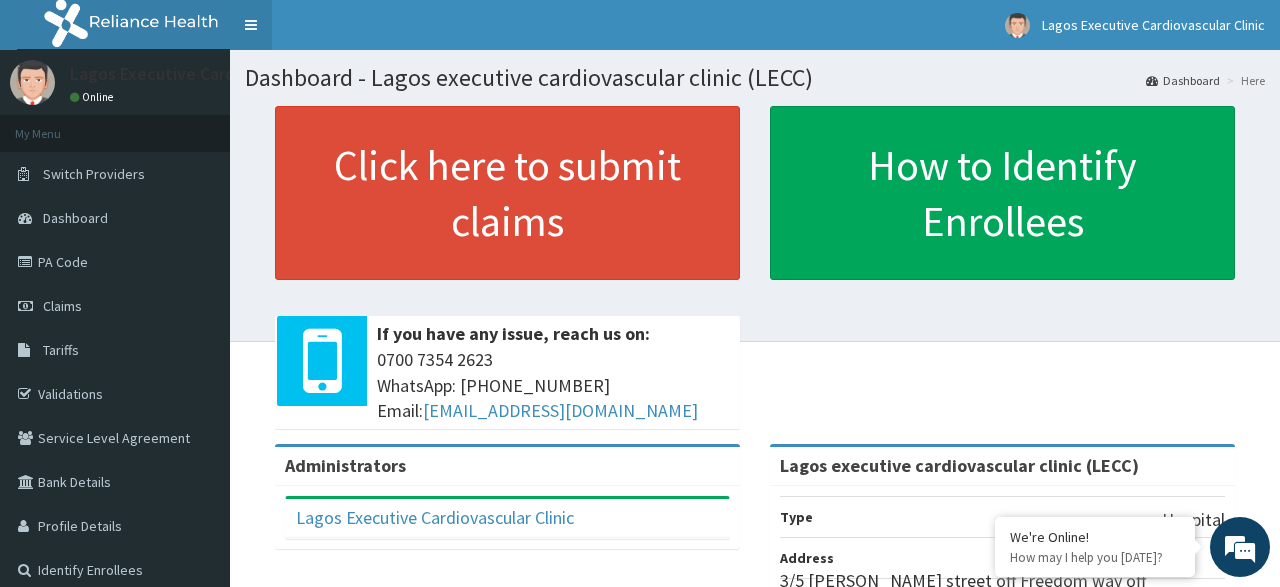 click on "Toggle navigation" at bounding box center [251, 25] 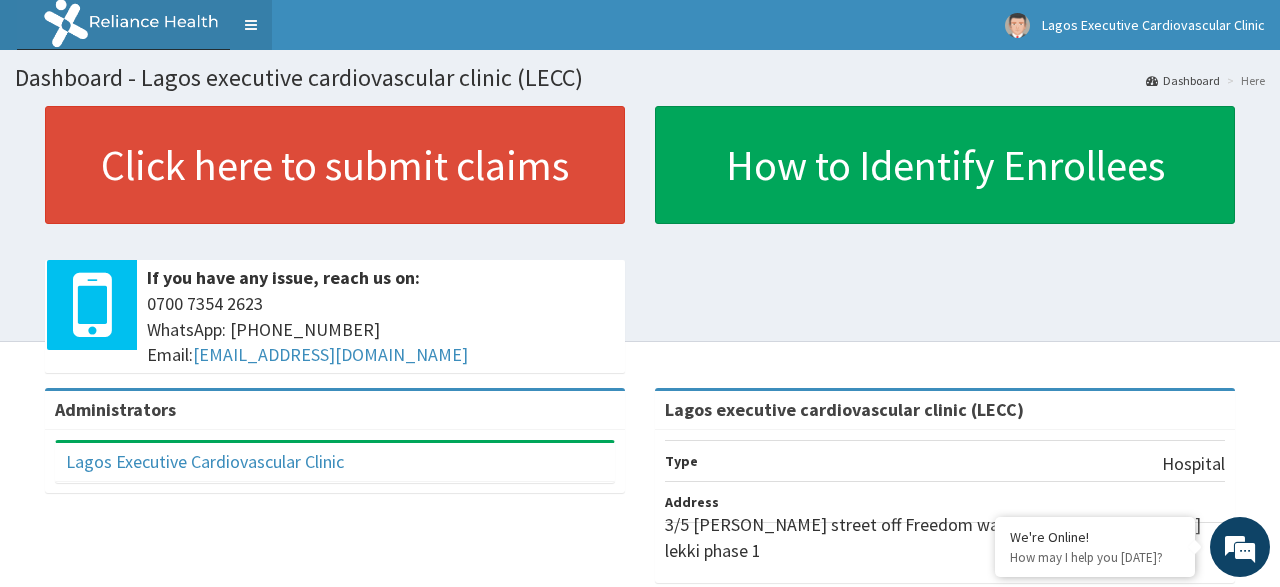 scroll, scrollTop: 0, scrollLeft: 0, axis: both 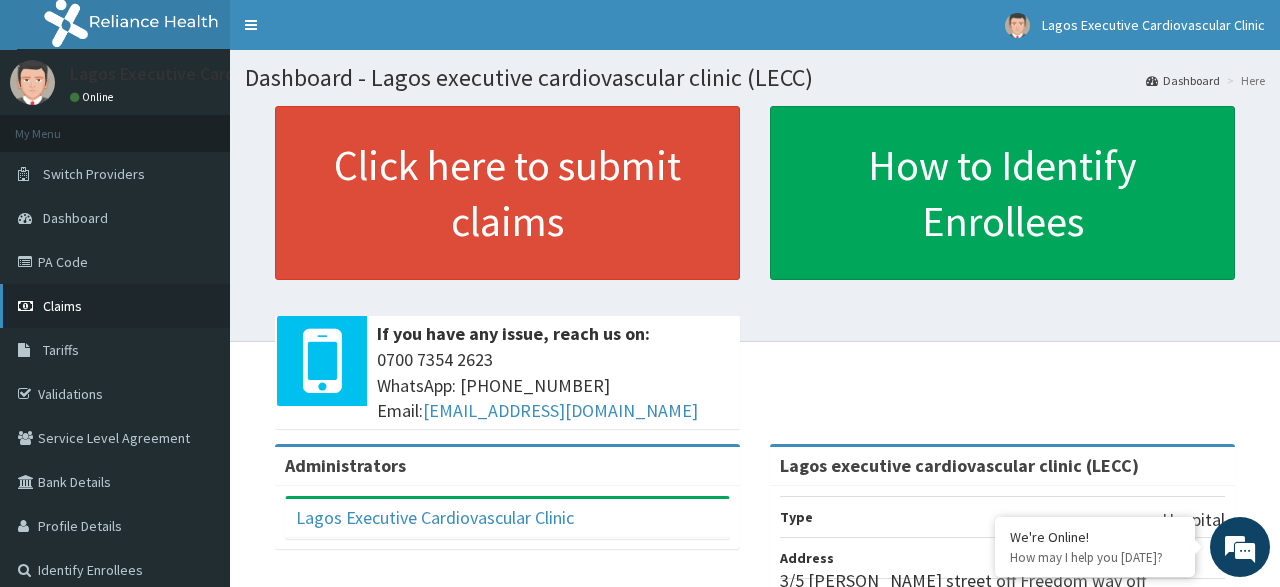 click on "Claims" at bounding box center [115, 306] 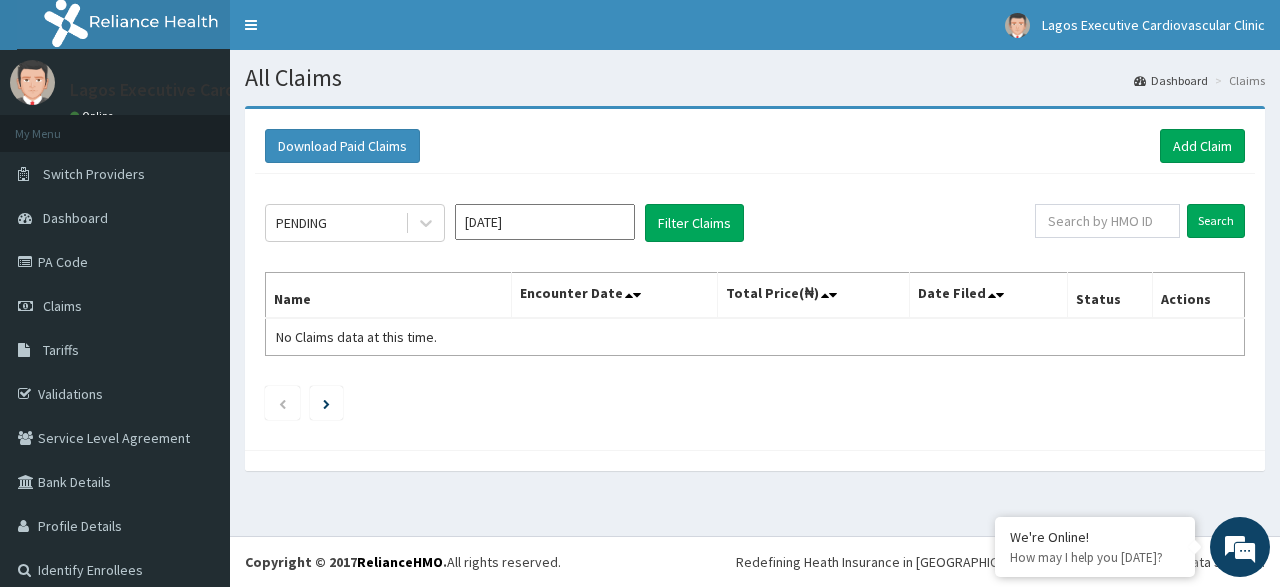 scroll, scrollTop: 0, scrollLeft: 0, axis: both 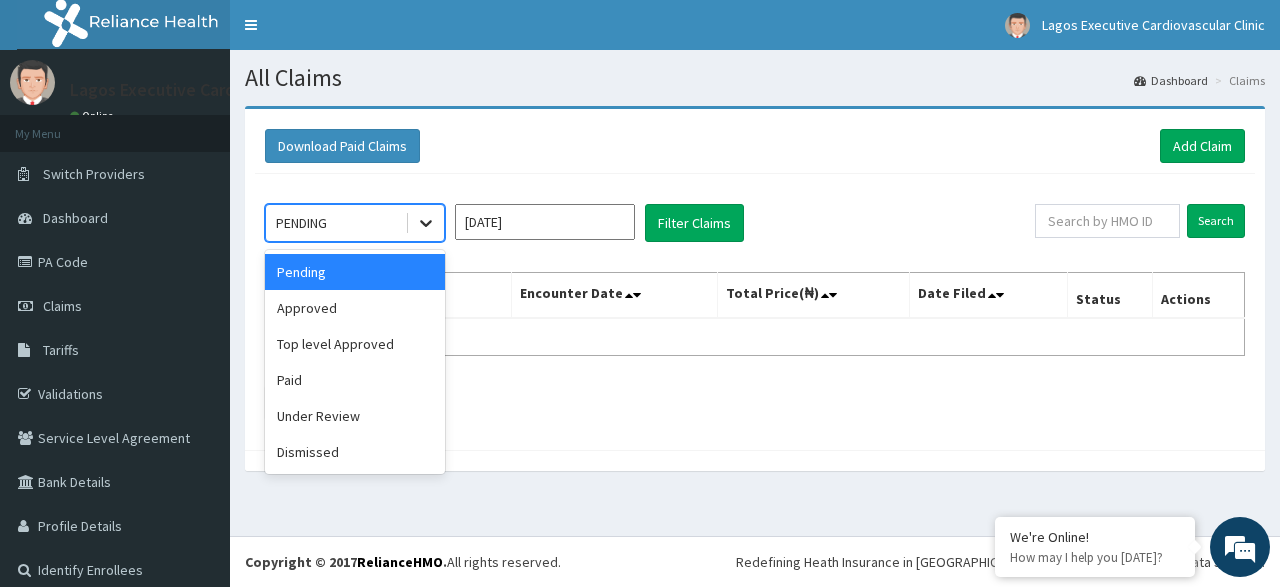 click 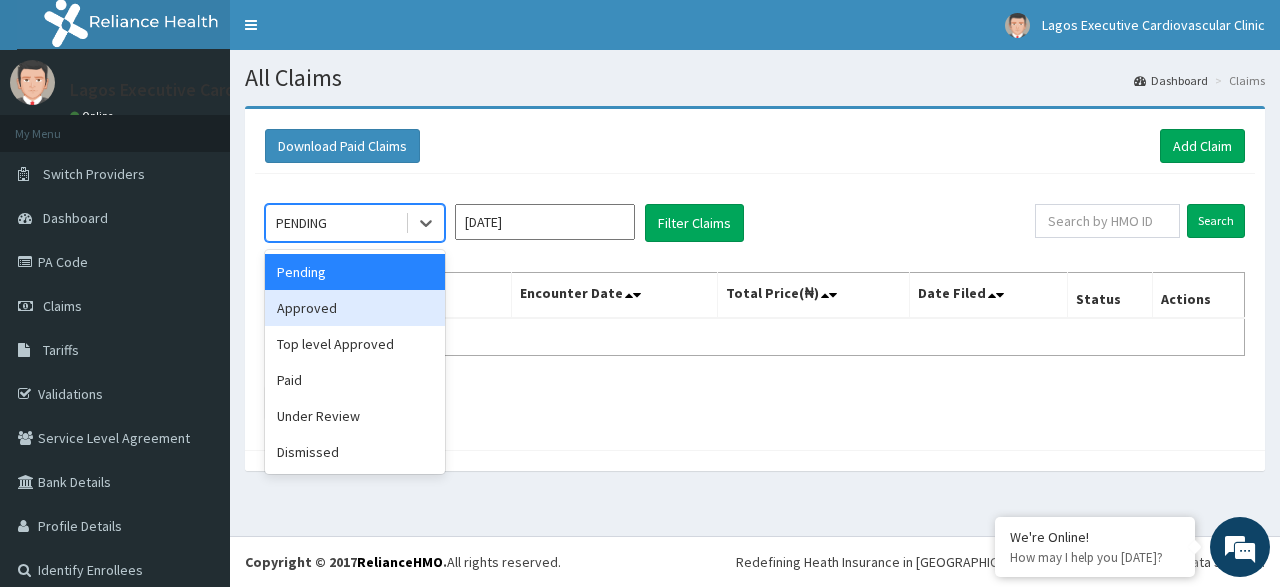 click on "Approved" at bounding box center [355, 308] 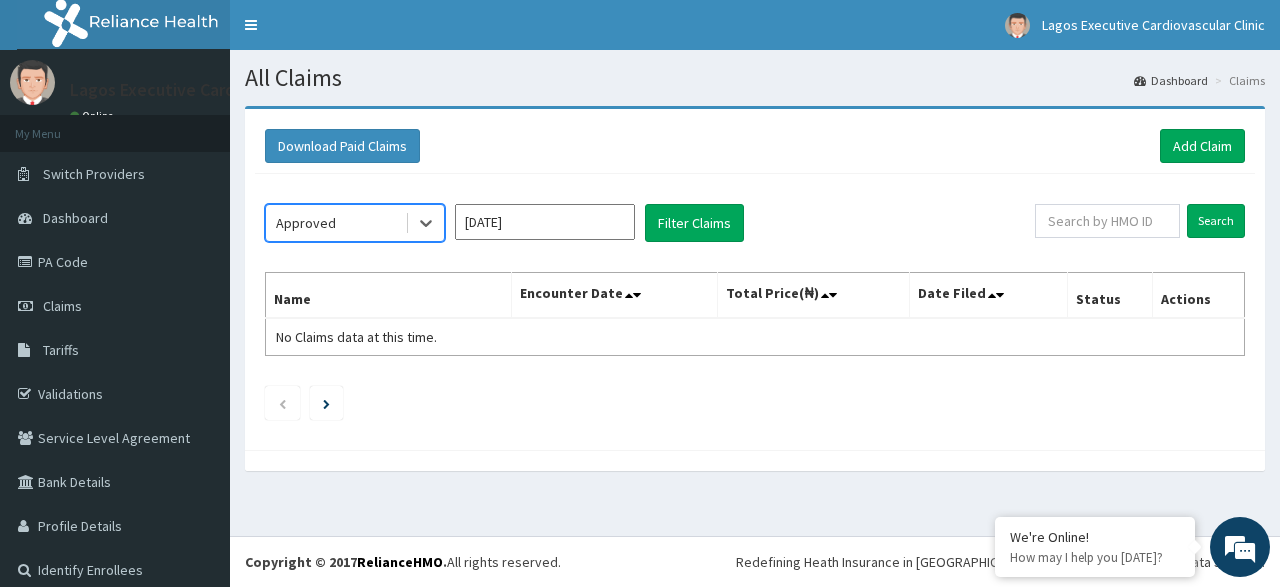 scroll, scrollTop: 0, scrollLeft: 0, axis: both 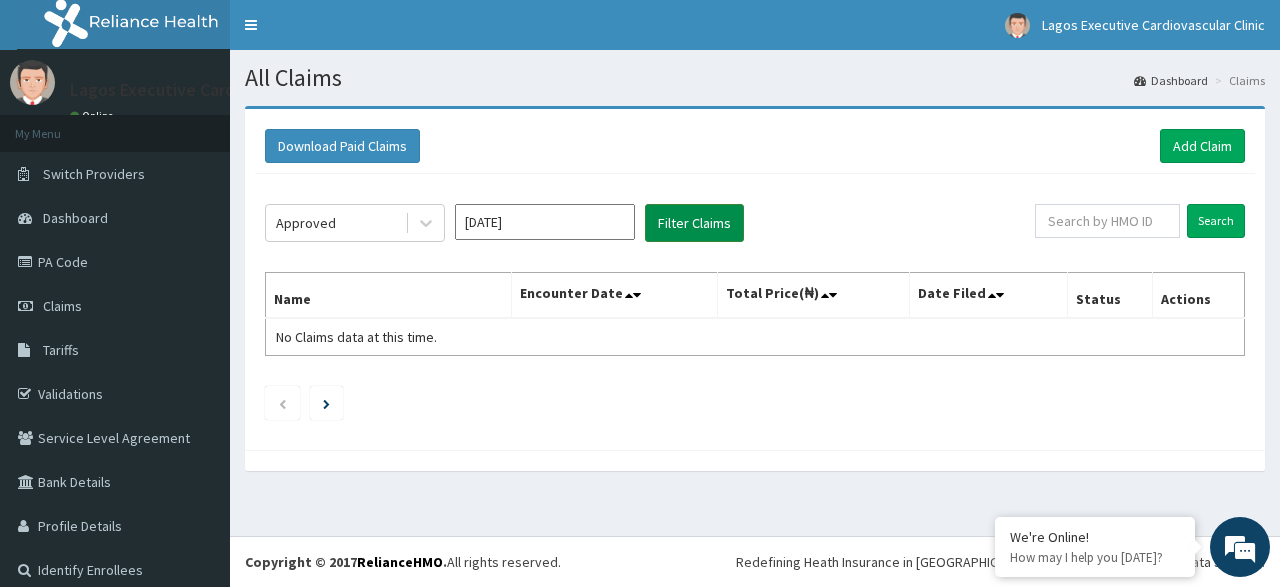 click on "Filter Claims" at bounding box center [694, 223] 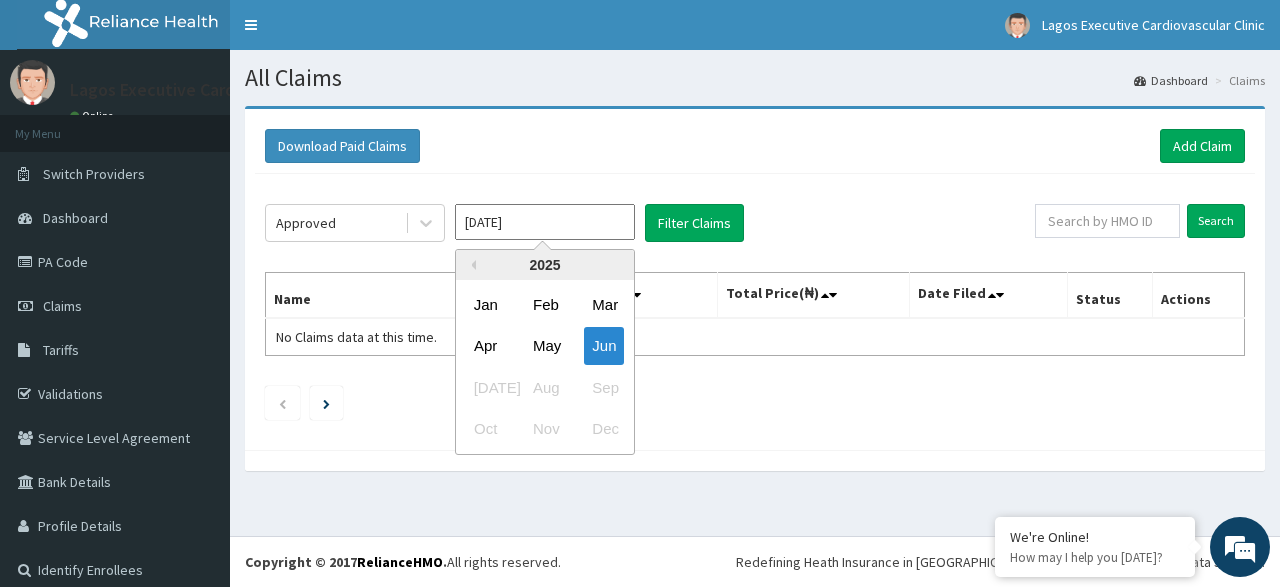 click on "[DATE]" at bounding box center (545, 222) 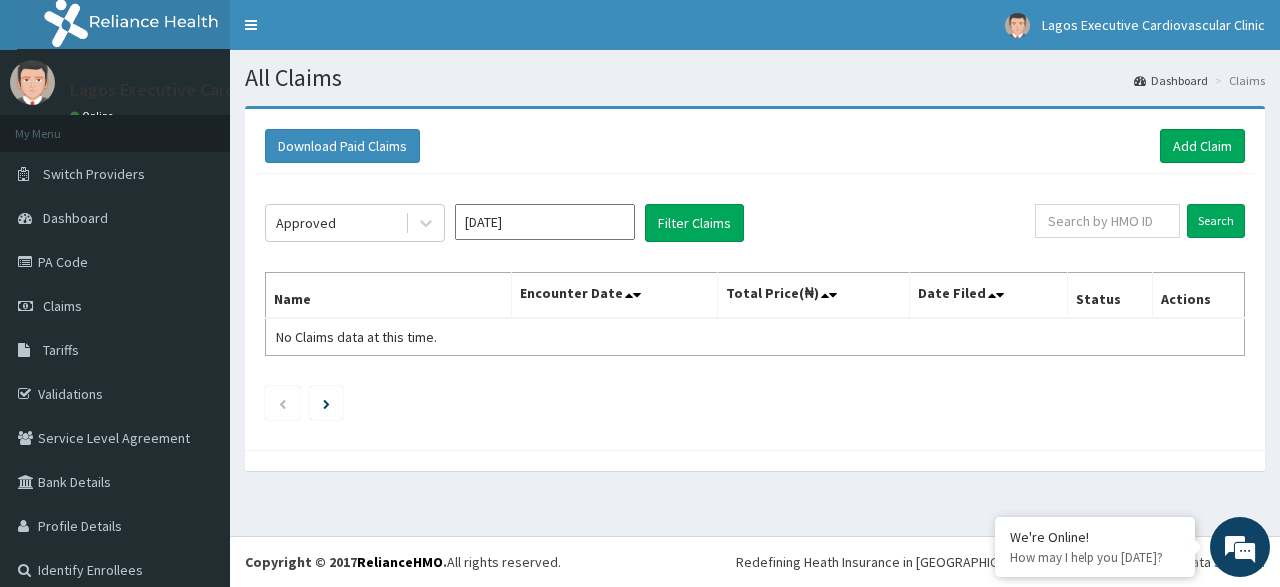click at bounding box center [755, 403] 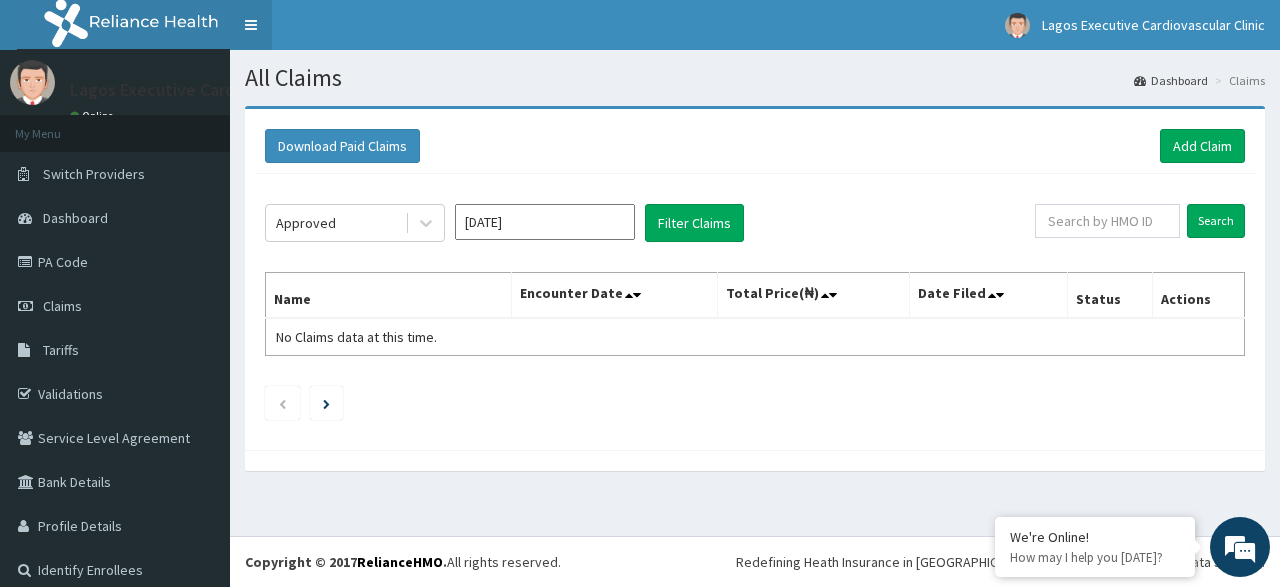 click on "Toggle navigation" at bounding box center (251, 25) 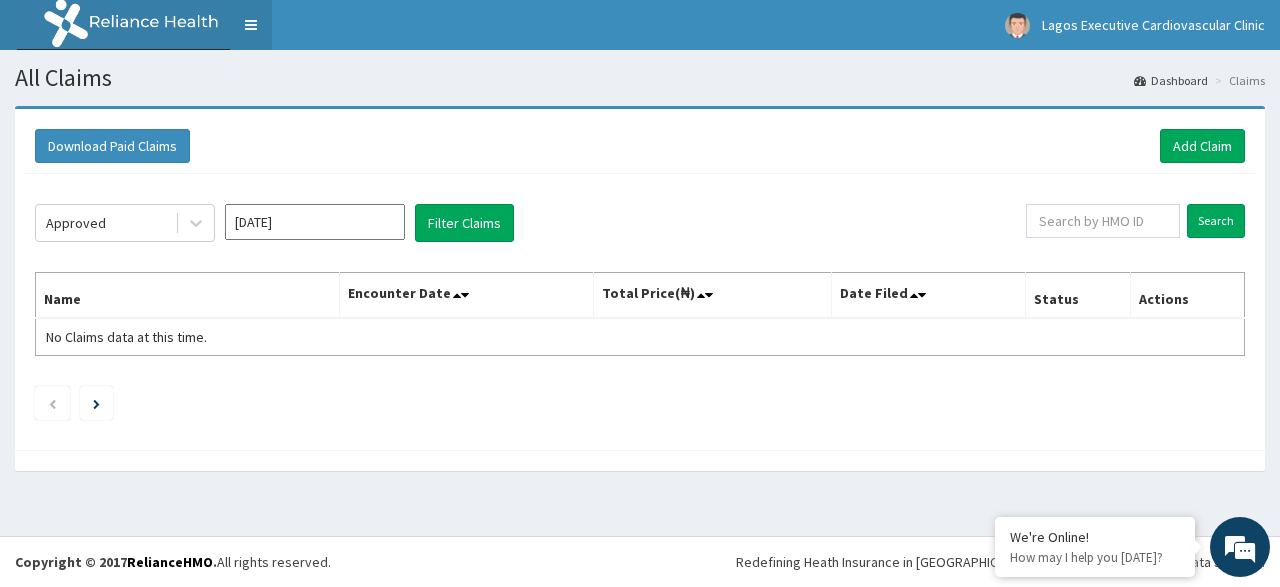 click on "Toggle navigation" at bounding box center [251, 25] 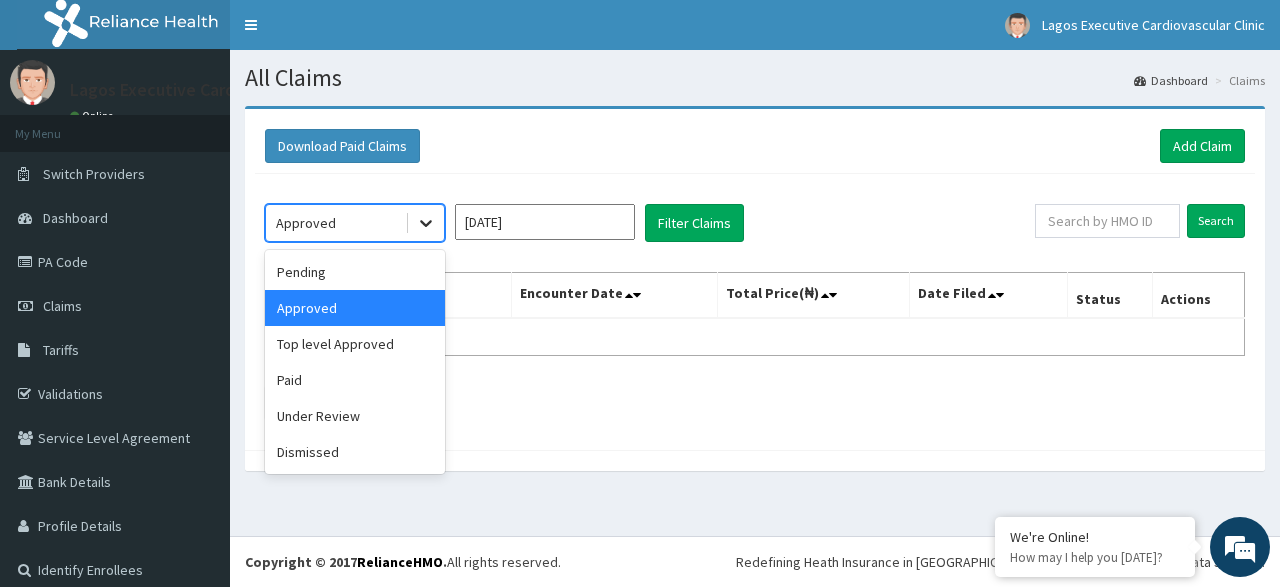 click at bounding box center (426, 223) 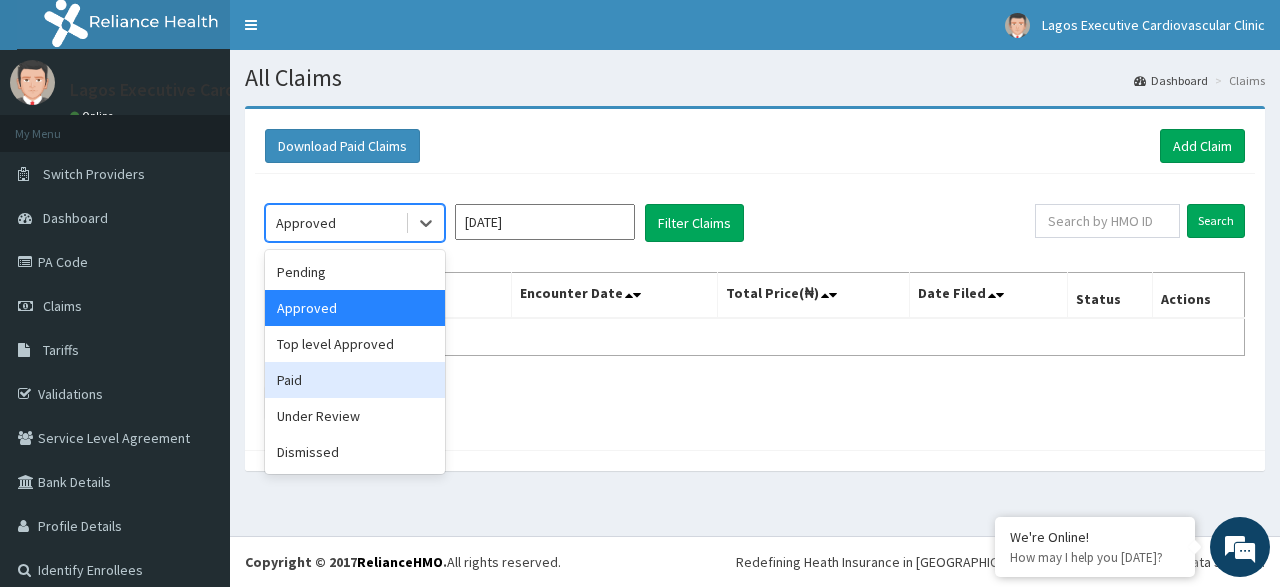 click on "Paid" at bounding box center [355, 380] 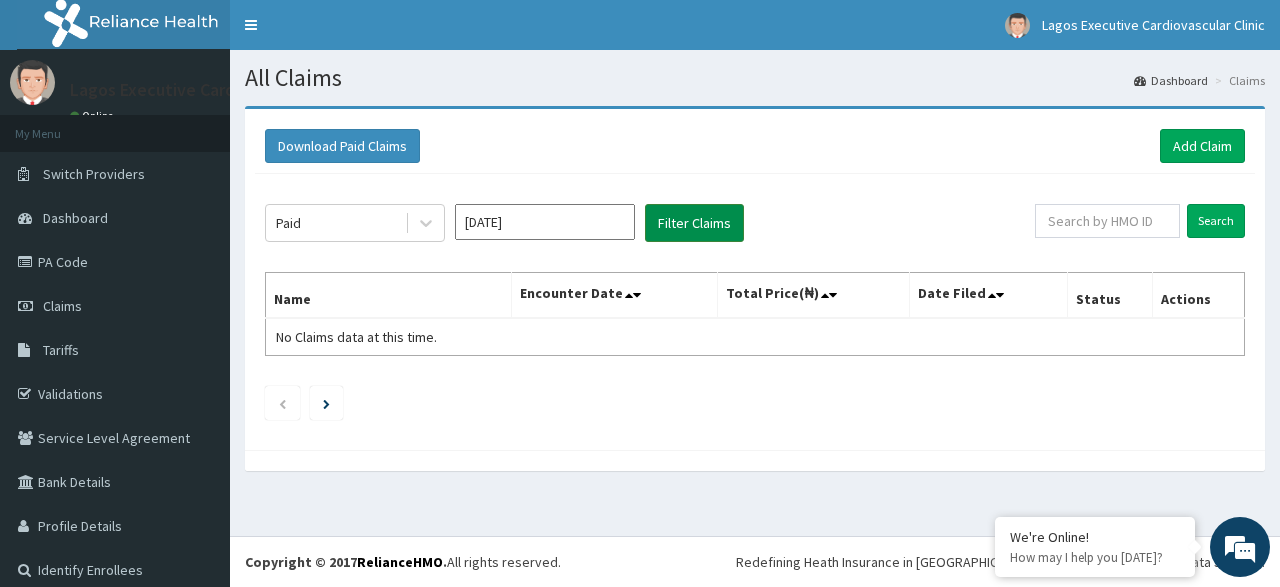 click on "Filter Claims" at bounding box center [694, 223] 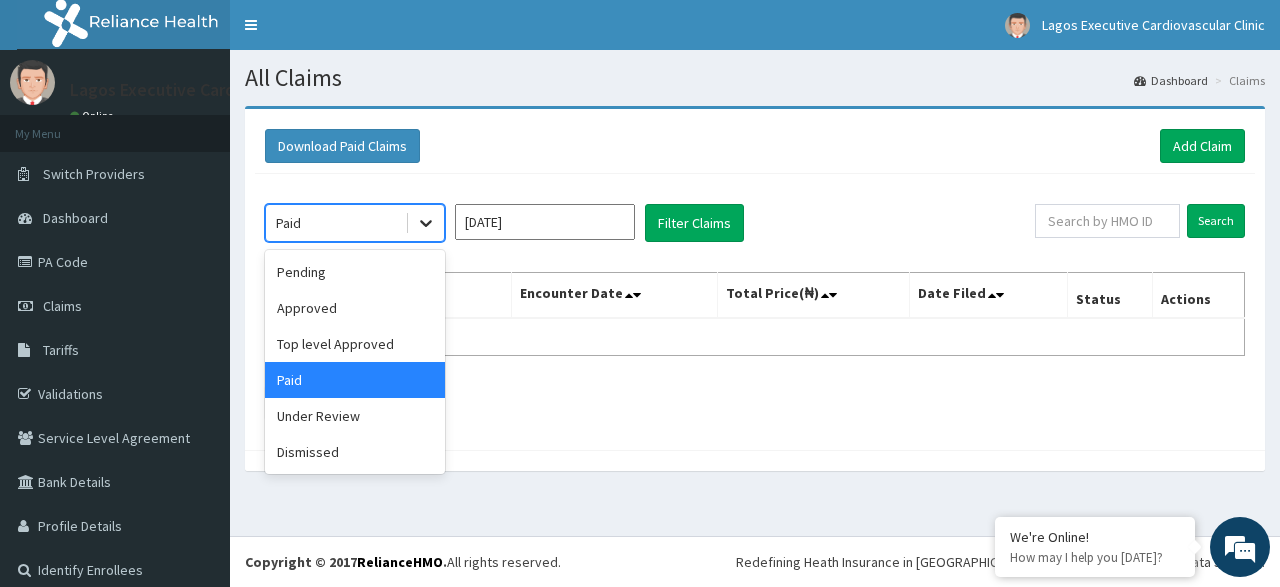 click 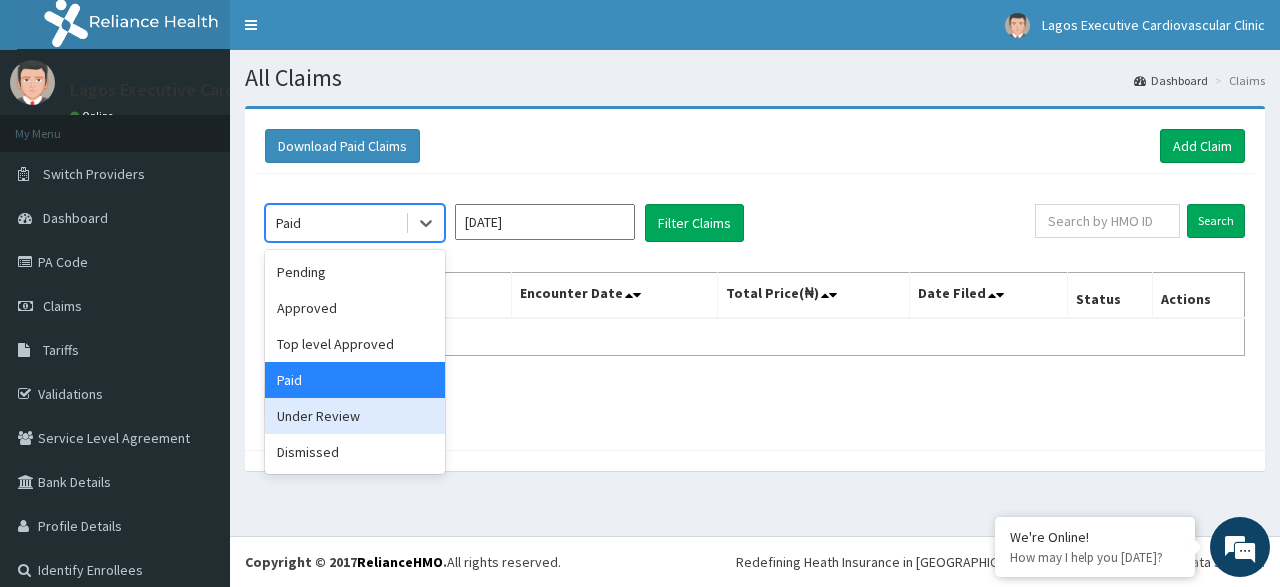 click on "Under Review" at bounding box center (355, 416) 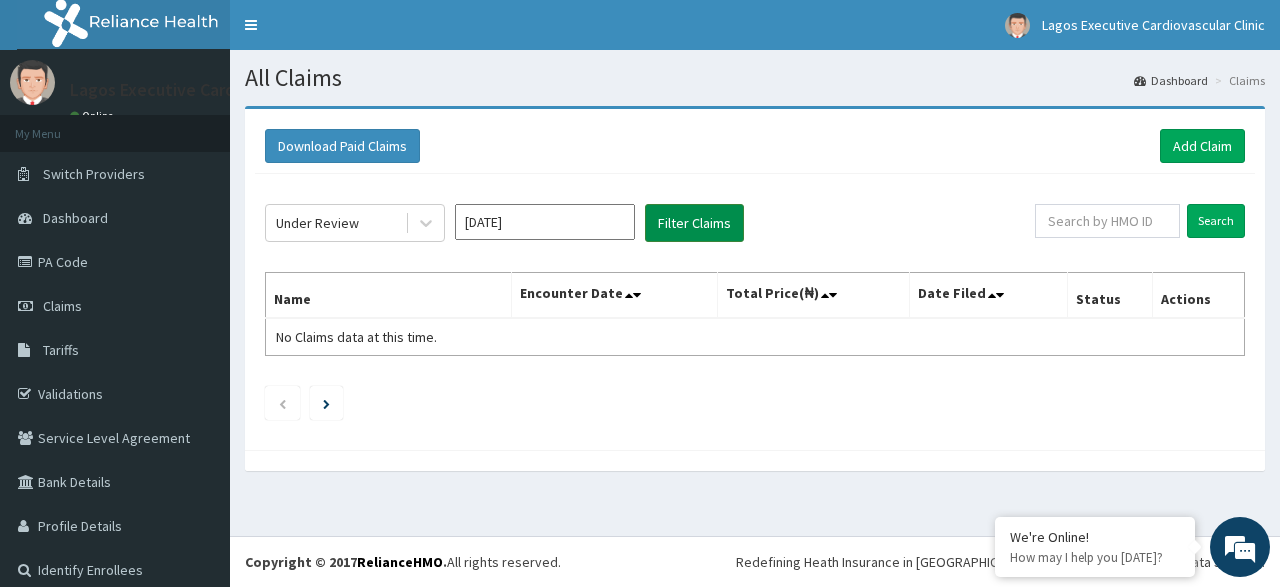 click on "Filter Claims" at bounding box center (694, 223) 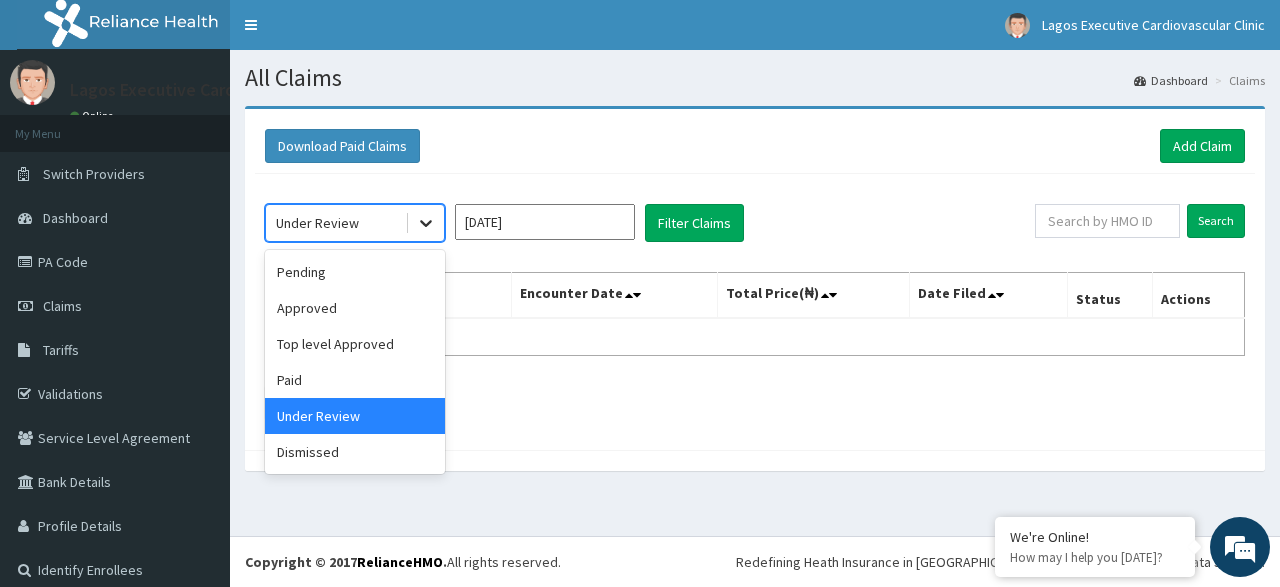 click 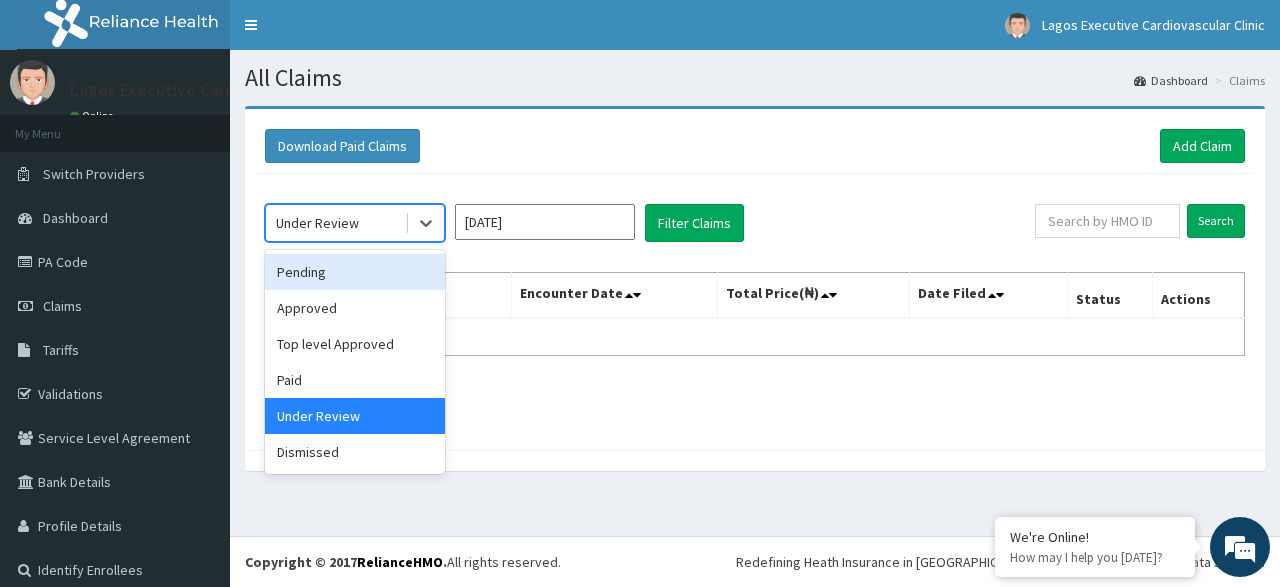 click on "Pending" at bounding box center [355, 272] 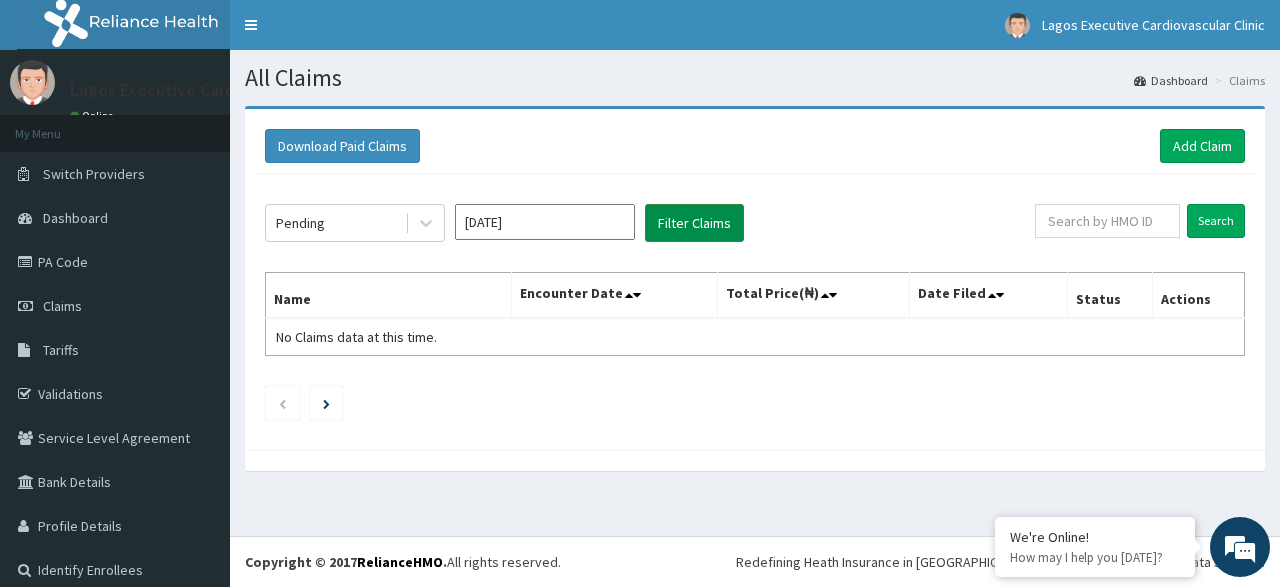 click on "Filter Claims" at bounding box center (694, 223) 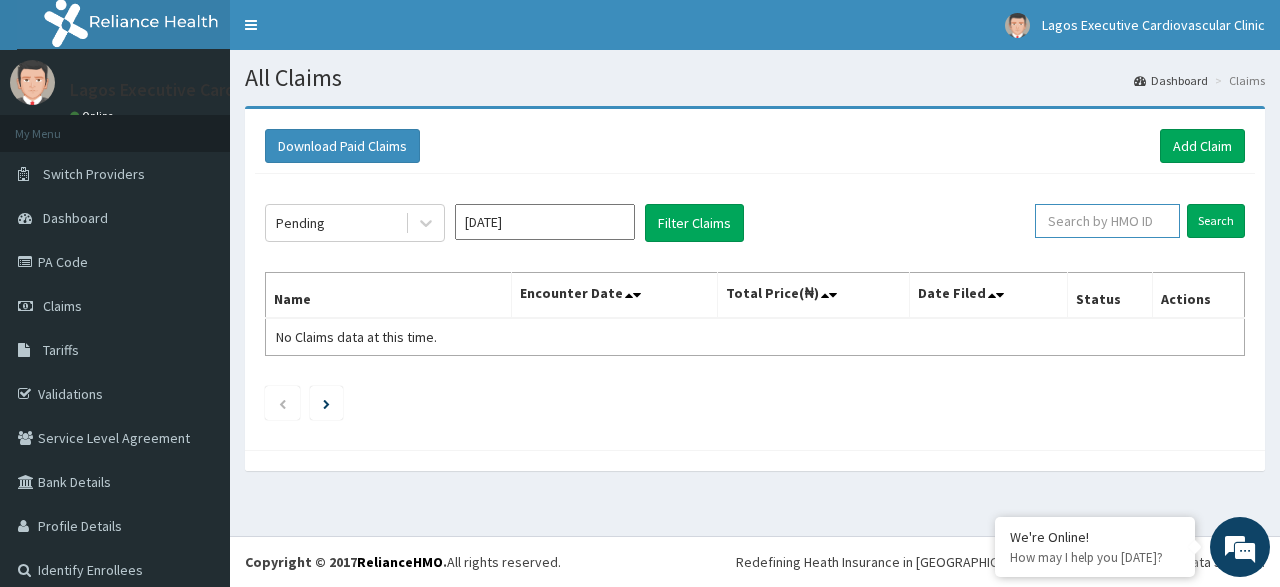 click at bounding box center (1107, 221) 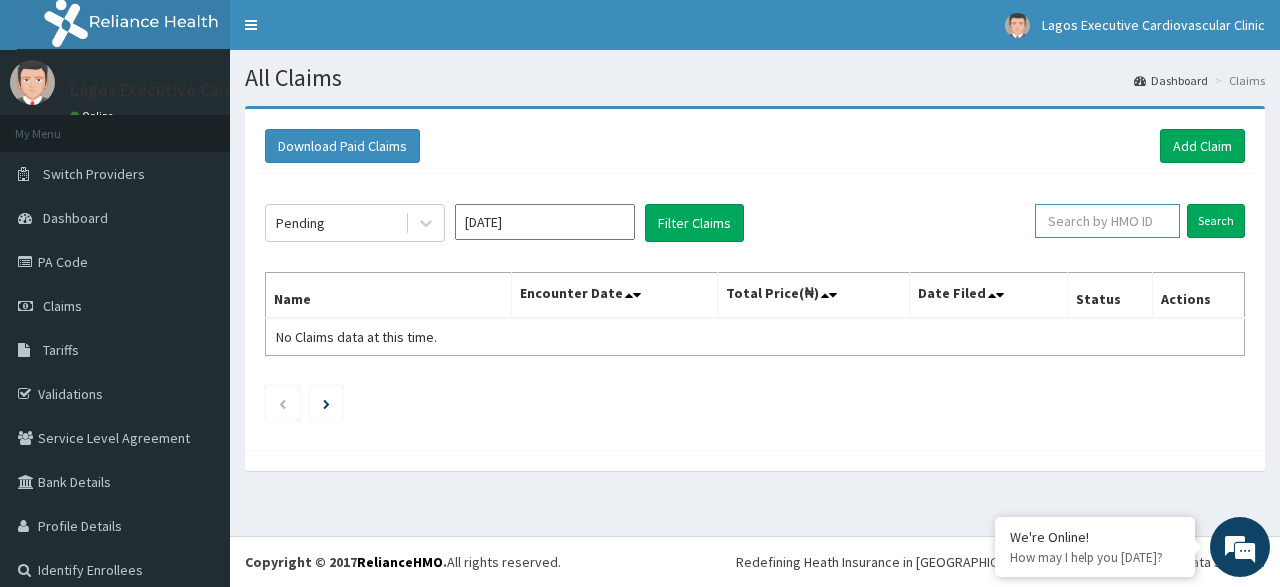 paste on "CMN/10001/A" 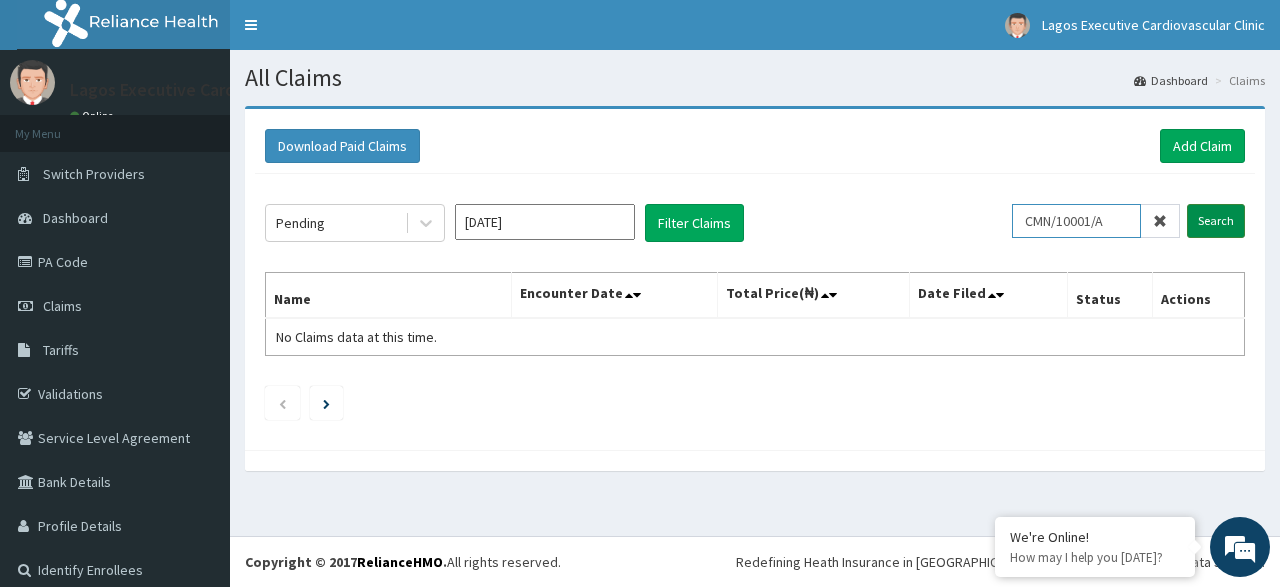 type on "CMN/10001/A" 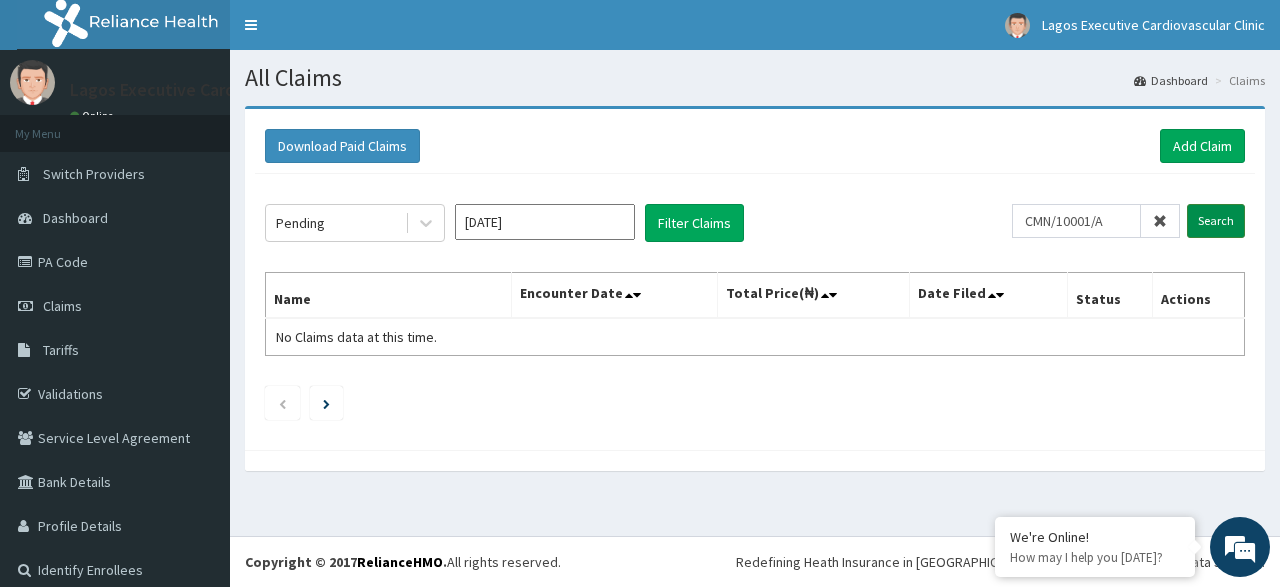 click on "Search" at bounding box center [1216, 221] 